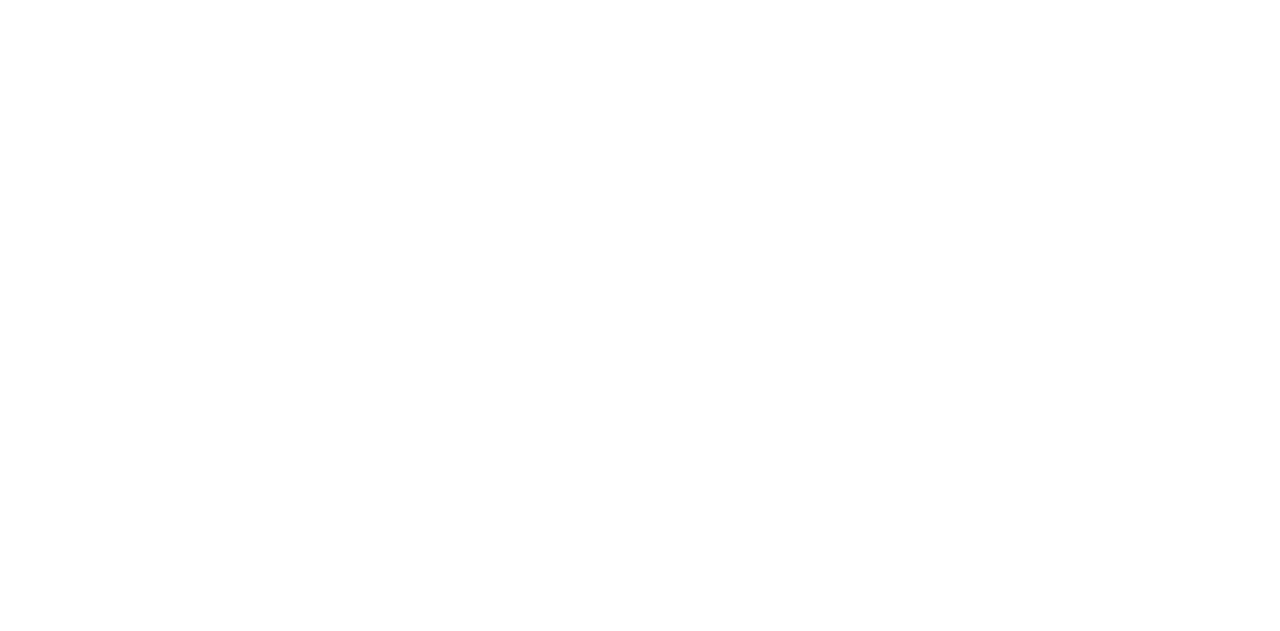 scroll, scrollTop: 0, scrollLeft: 0, axis: both 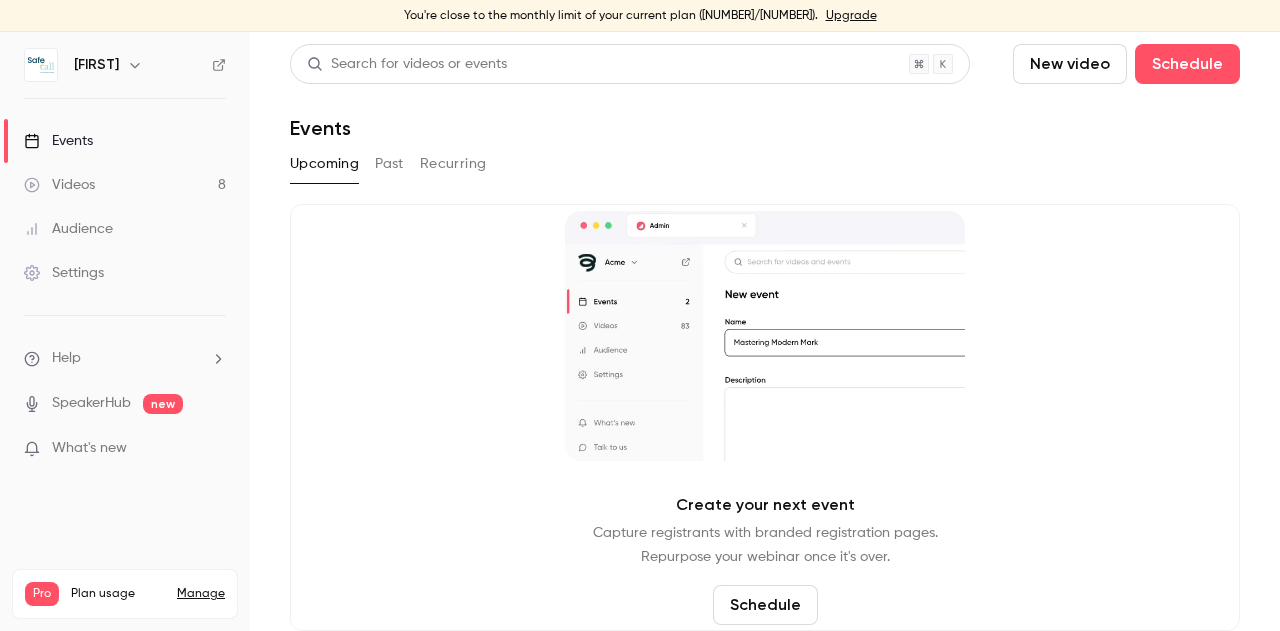 click on "Past" at bounding box center [389, 164] 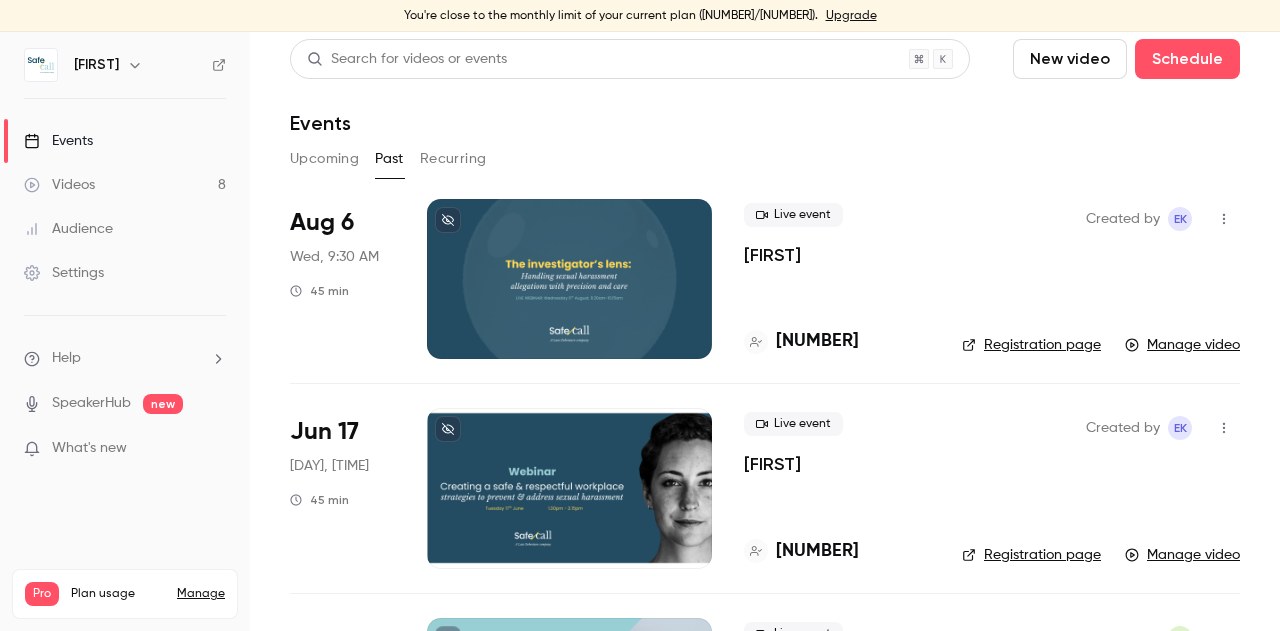scroll, scrollTop: 12, scrollLeft: 0, axis: vertical 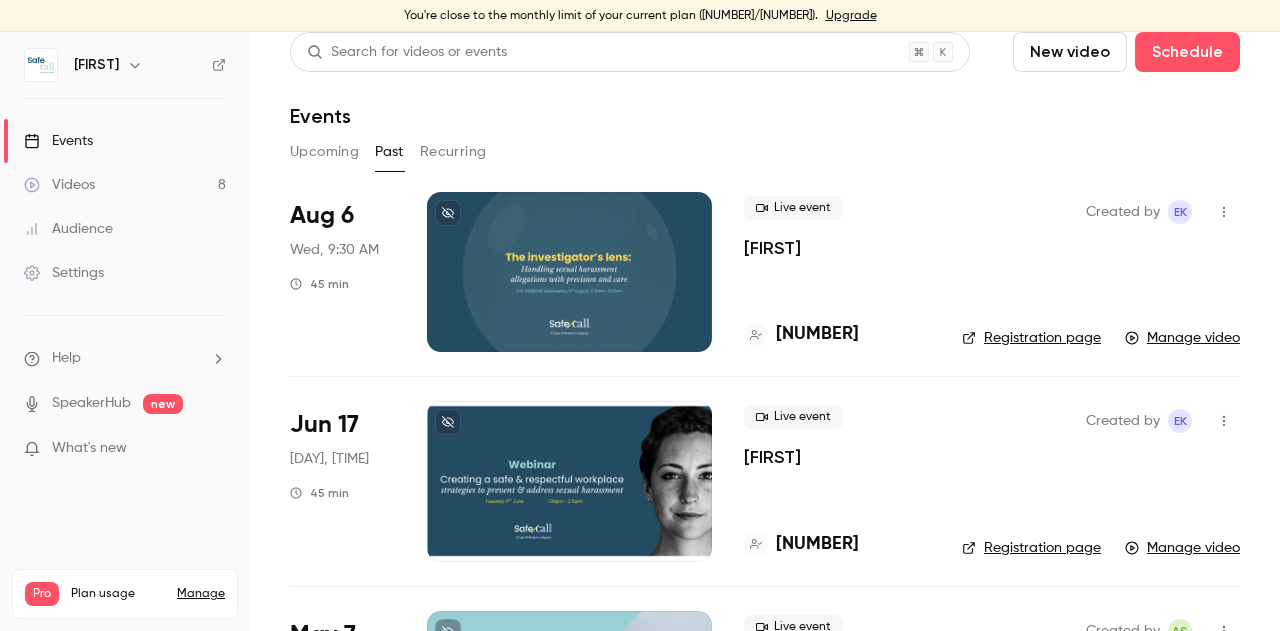 click on "[FIRST]" at bounding box center (772, 248) 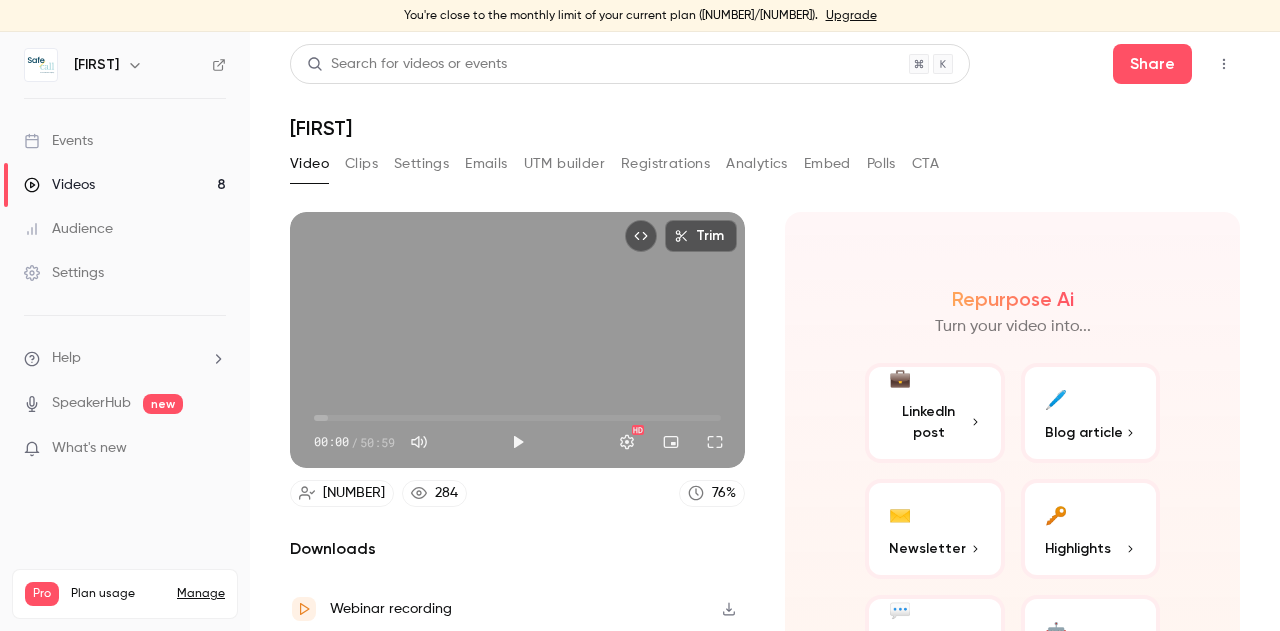 click on "Pro Plan usage Manage Videos 8  / 300 Monthly registrants 498  / 600" at bounding box center [125, 594] 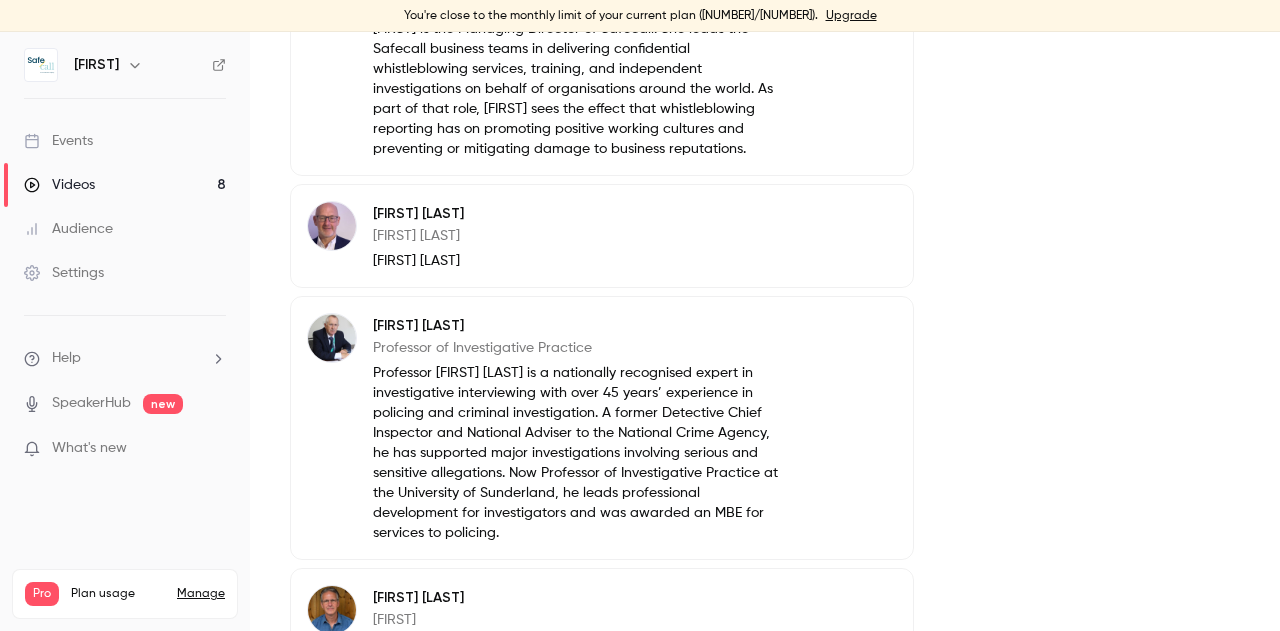 scroll, scrollTop: 1581, scrollLeft: 0, axis: vertical 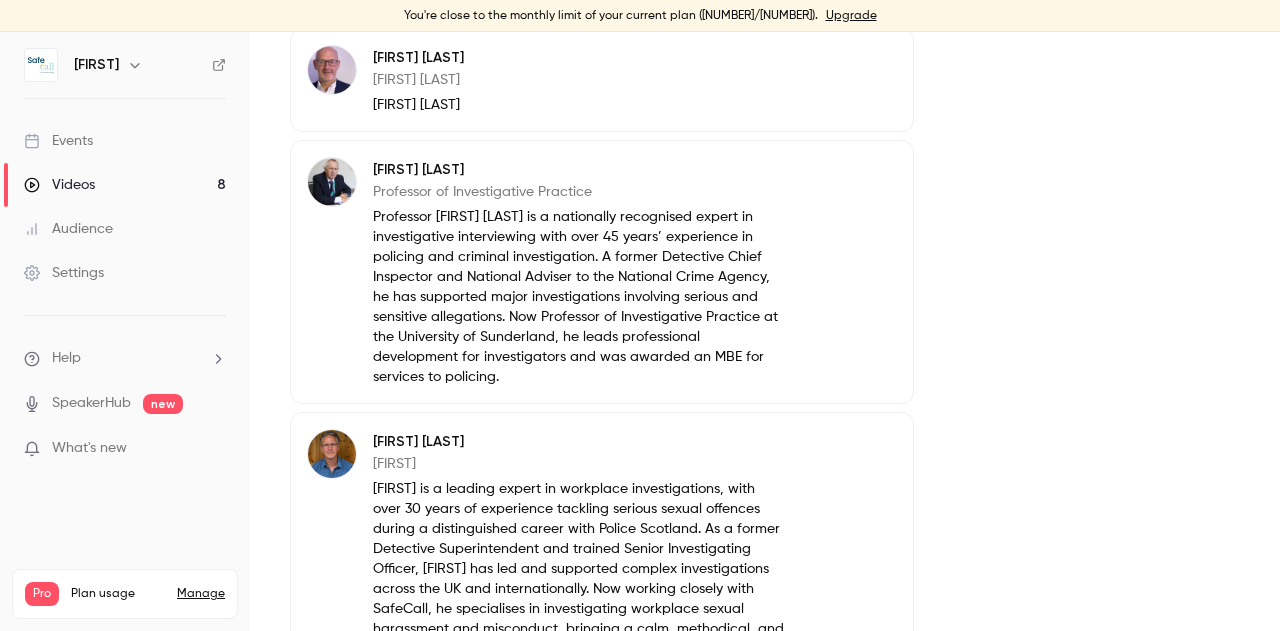 click on "Settings" at bounding box center [64, 273] 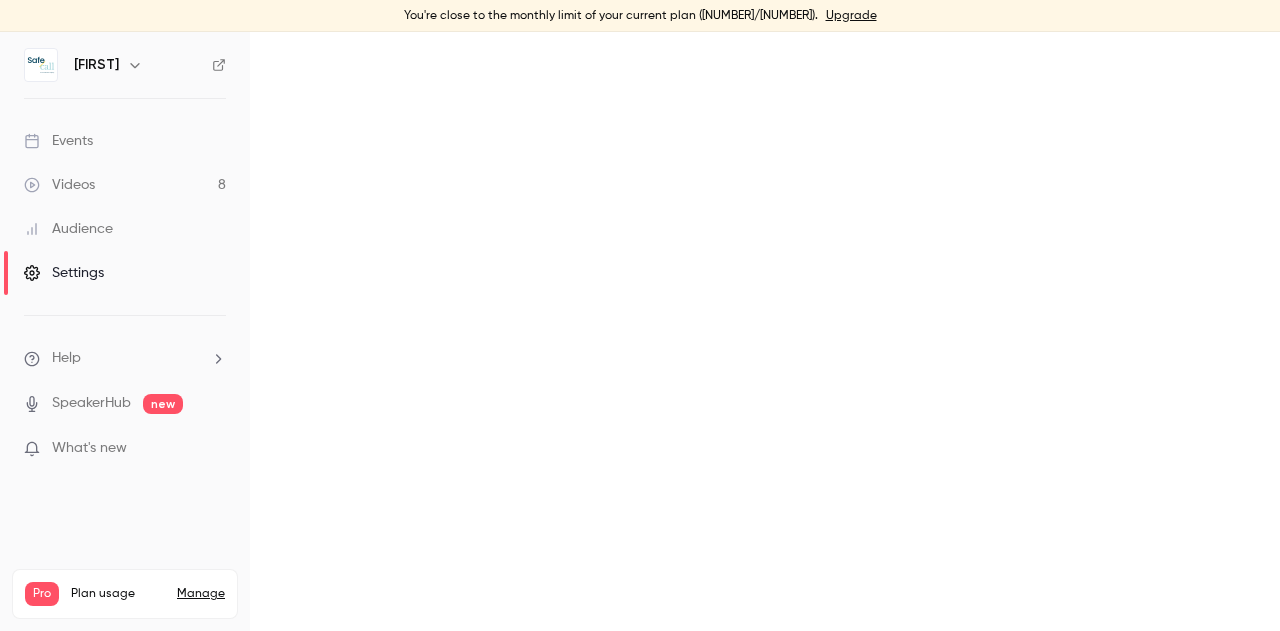 scroll, scrollTop: 0, scrollLeft: 0, axis: both 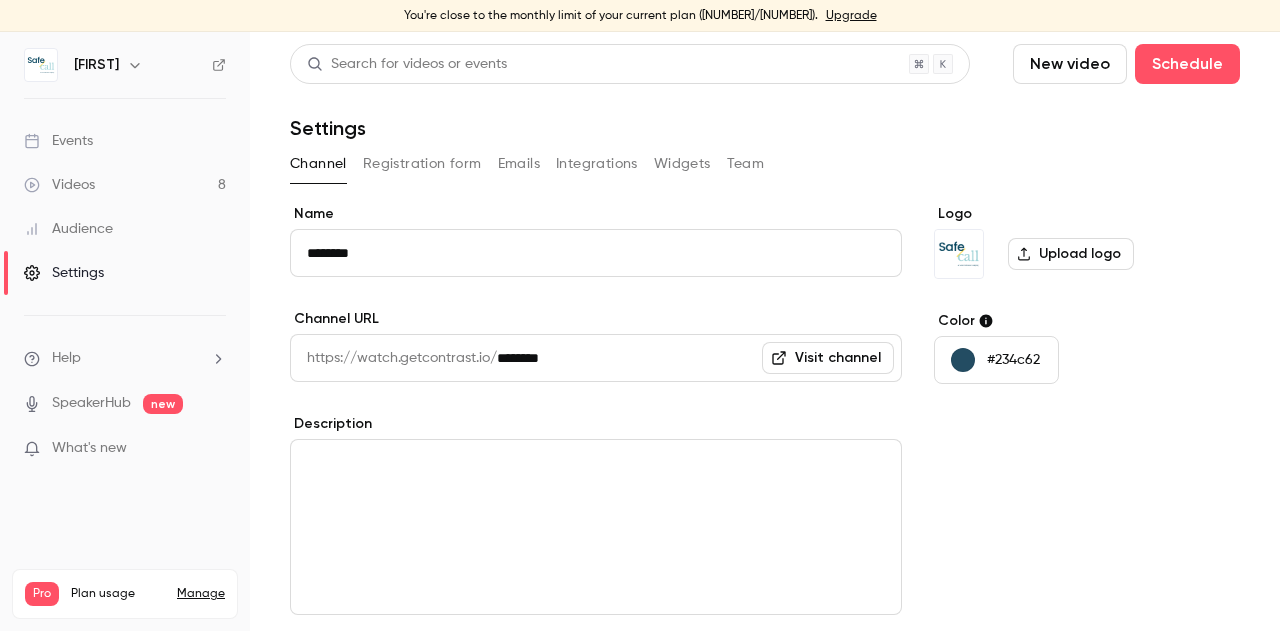 click on "Registration form" at bounding box center (422, 164) 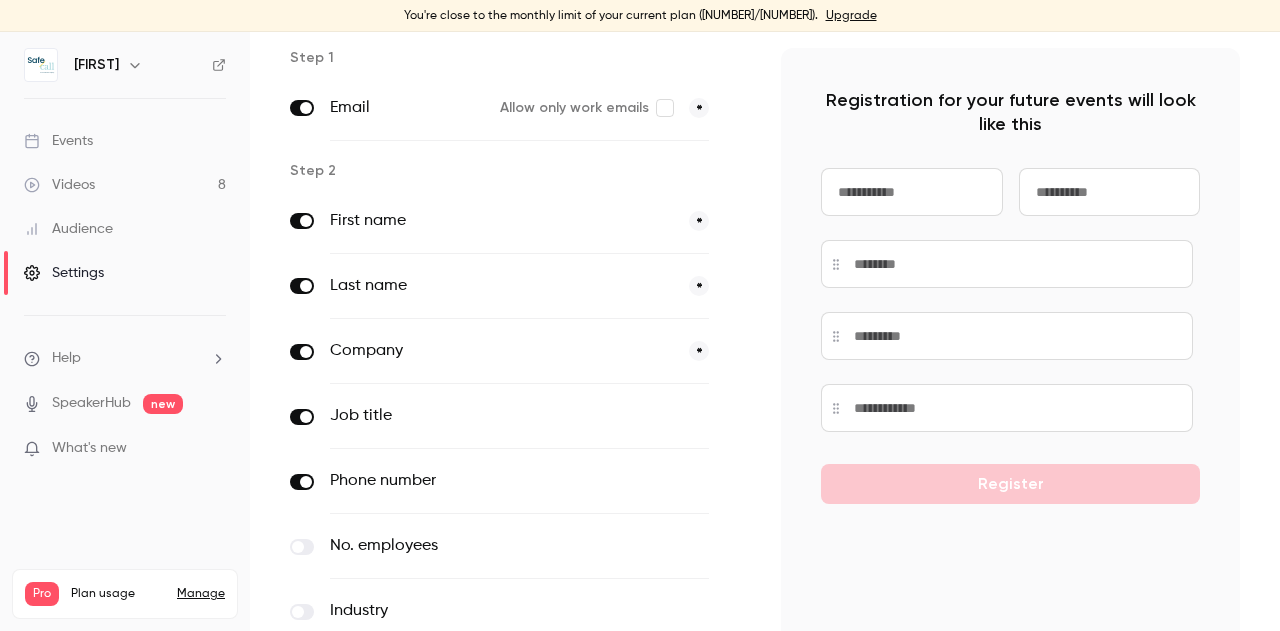 scroll, scrollTop: 321, scrollLeft: 0, axis: vertical 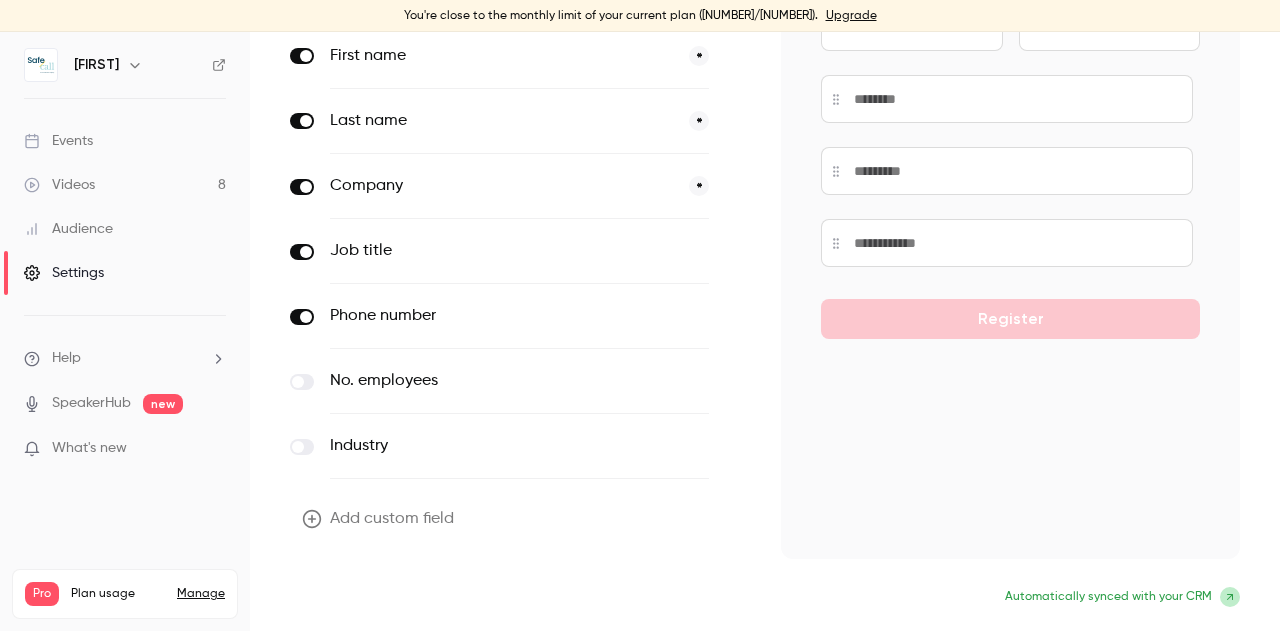 click on "Update form" at bounding box center [357, 599] 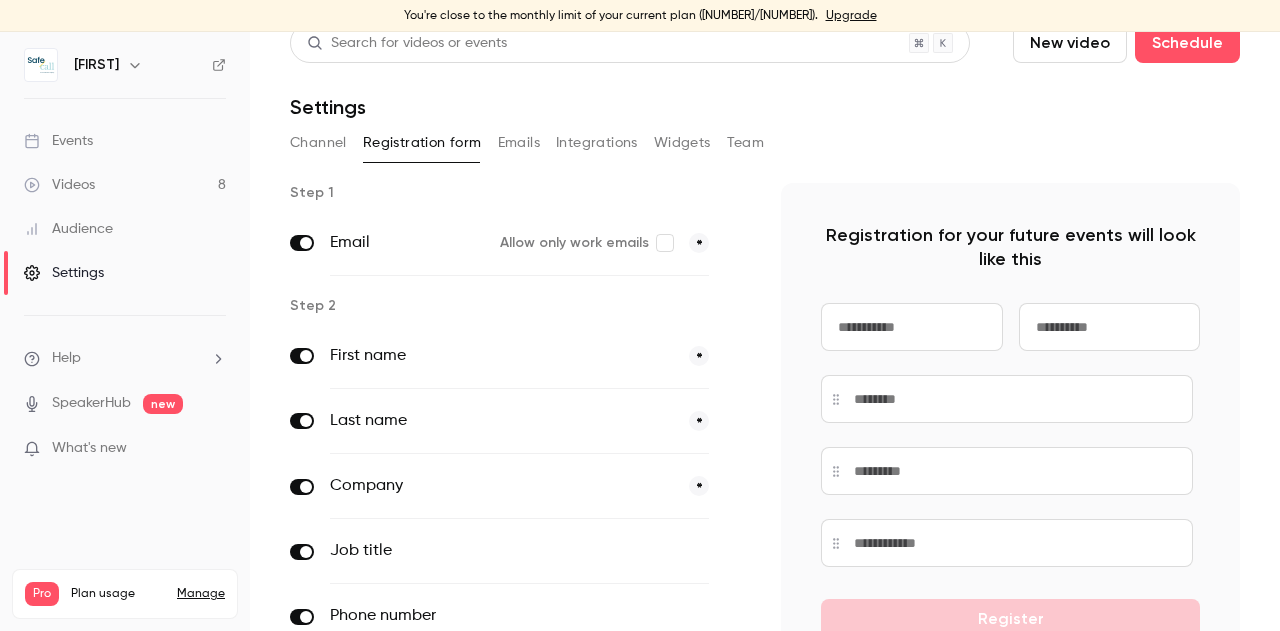 scroll, scrollTop: 0, scrollLeft: 0, axis: both 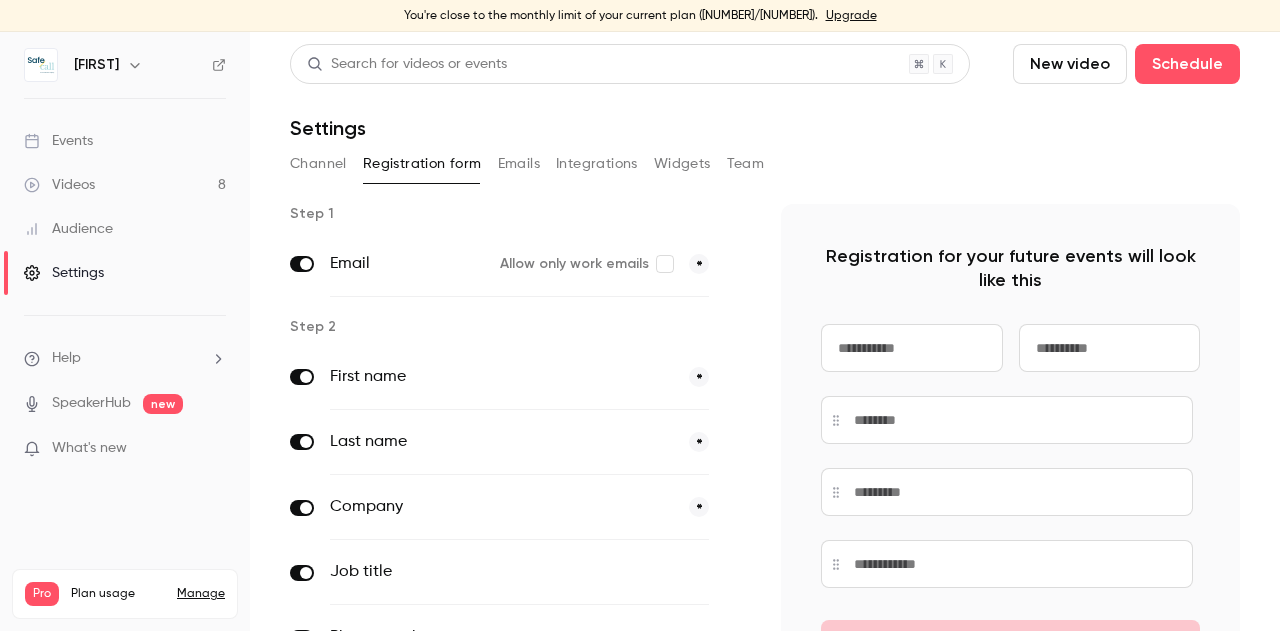click on "Events" at bounding box center (58, 141) 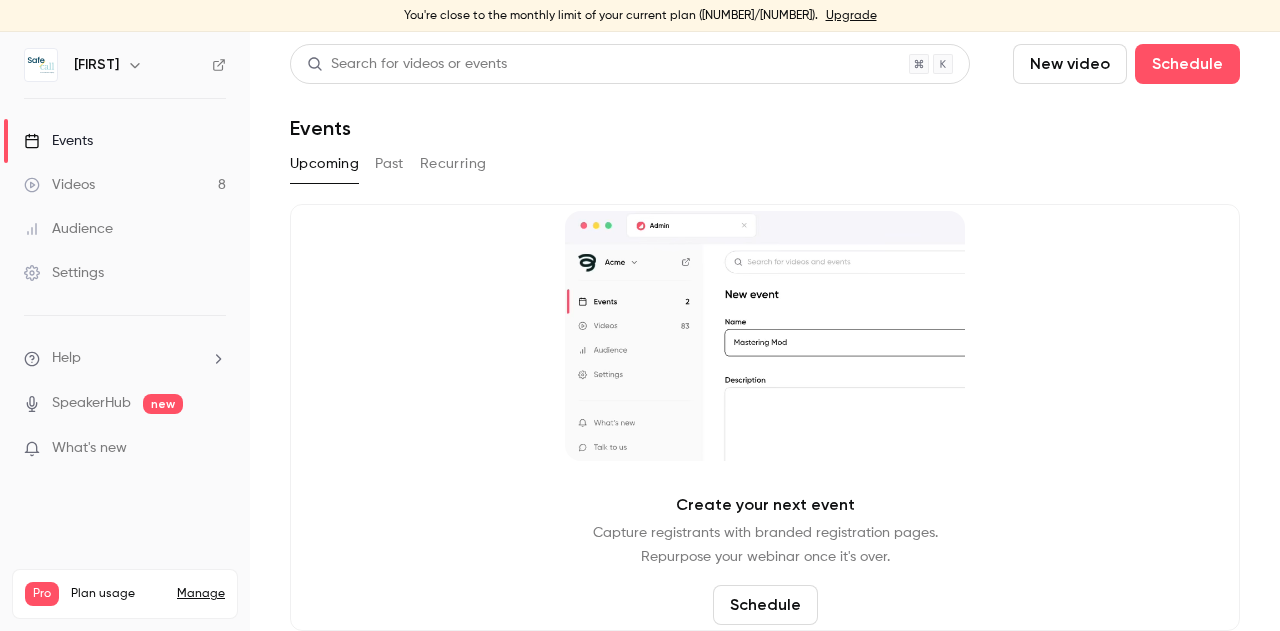 click on "Past" at bounding box center (389, 164) 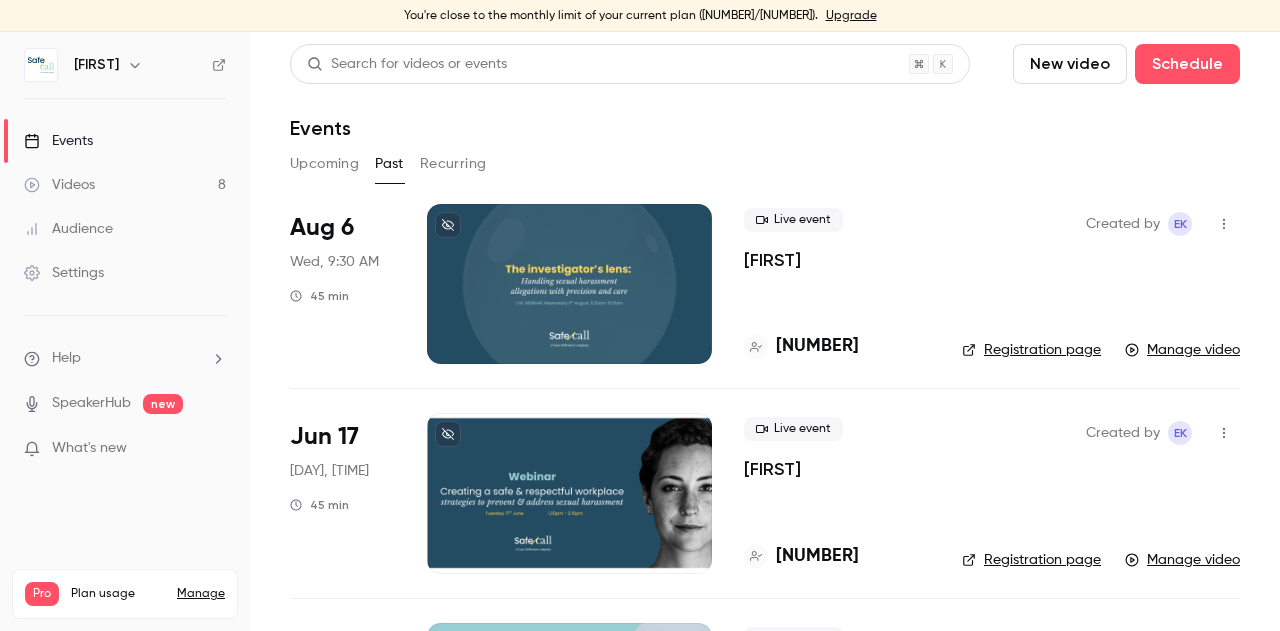 click on "[FIRST]" at bounding box center (772, 260) 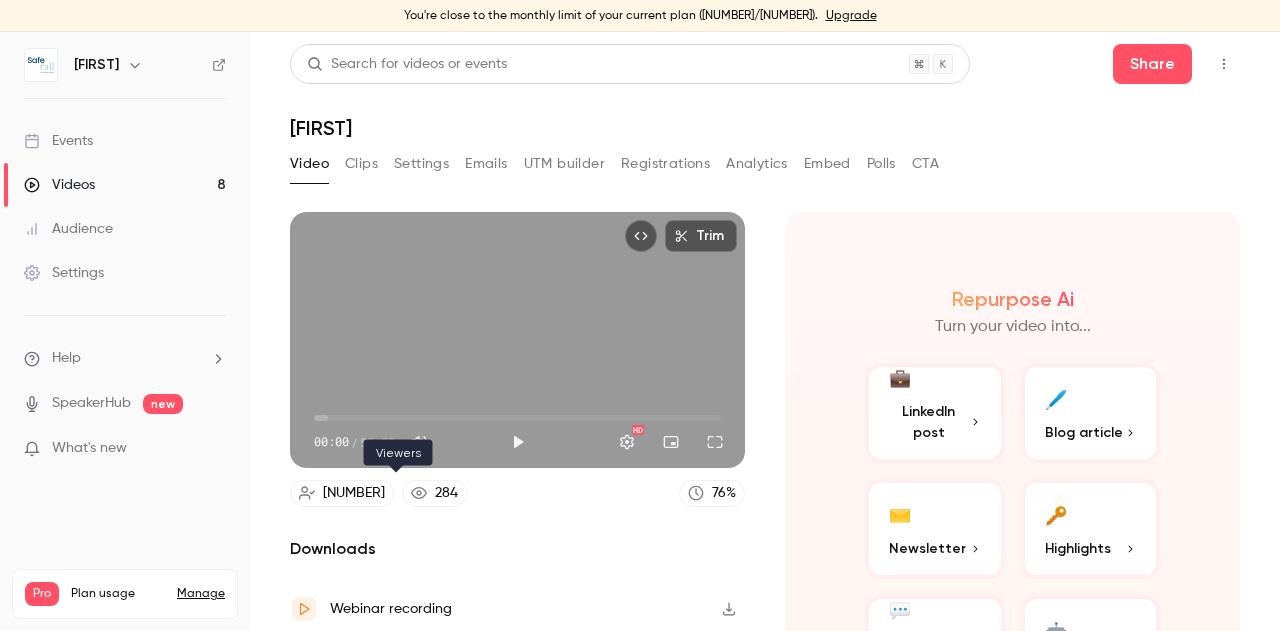 click on "284" at bounding box center (446, 493) 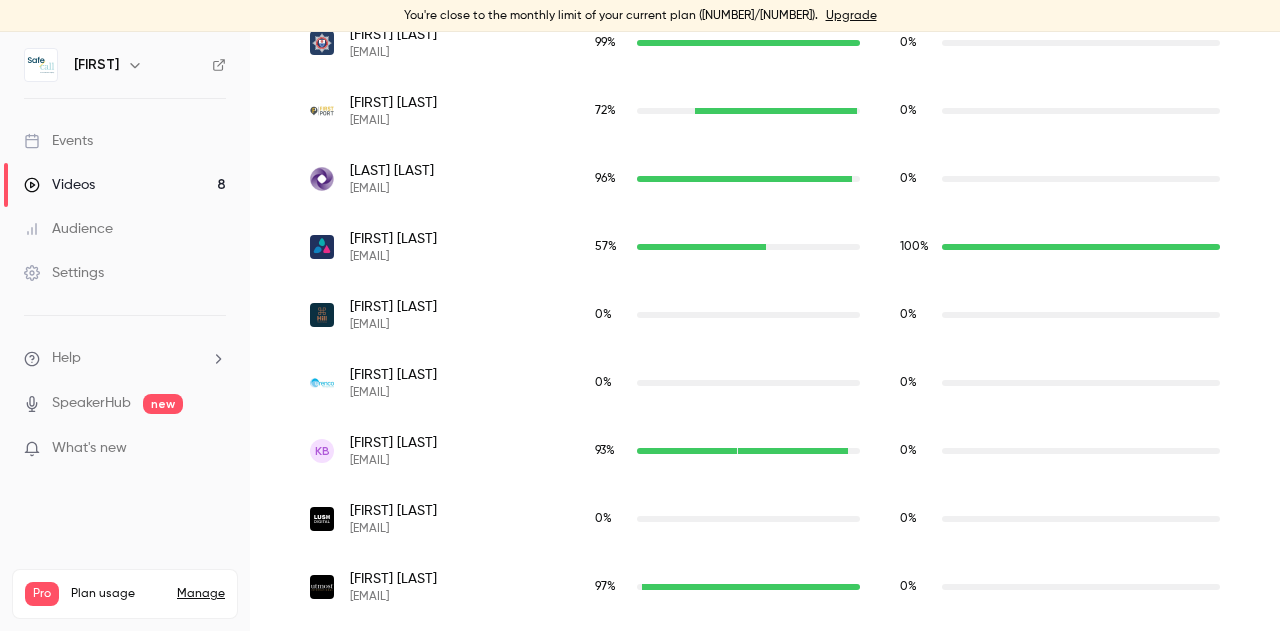 scroll, scrollTop: 3578, scrollLeft: 0, axis: vertical 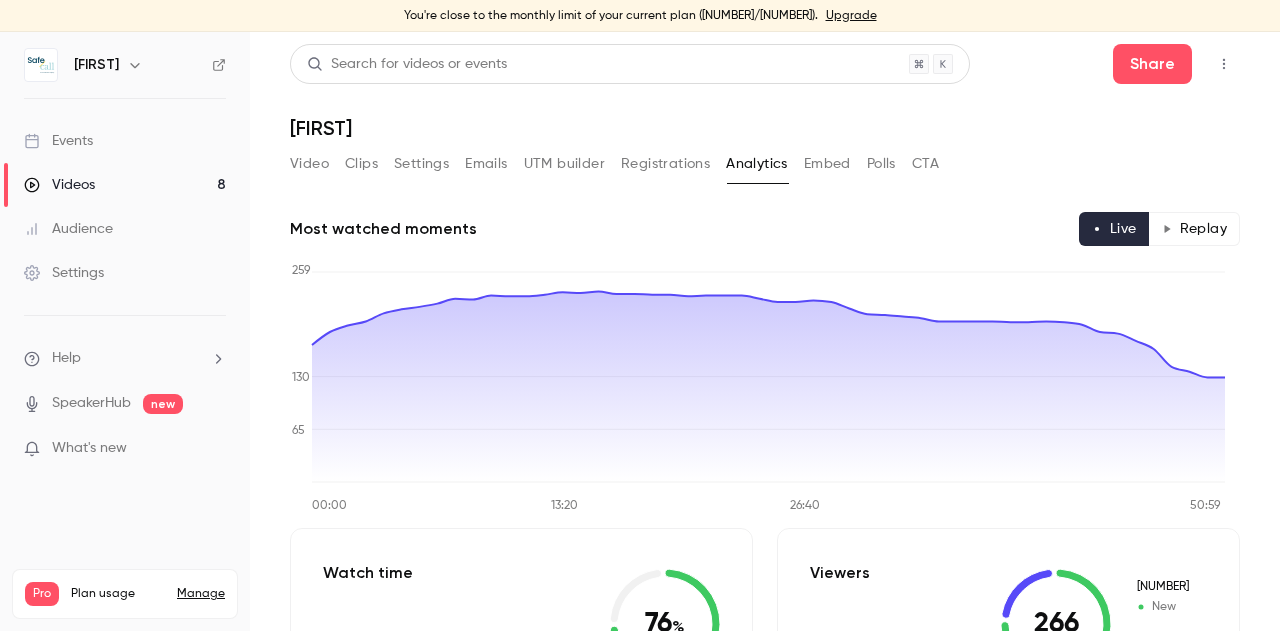 click on "Polls" at bounding box center [881, 164] 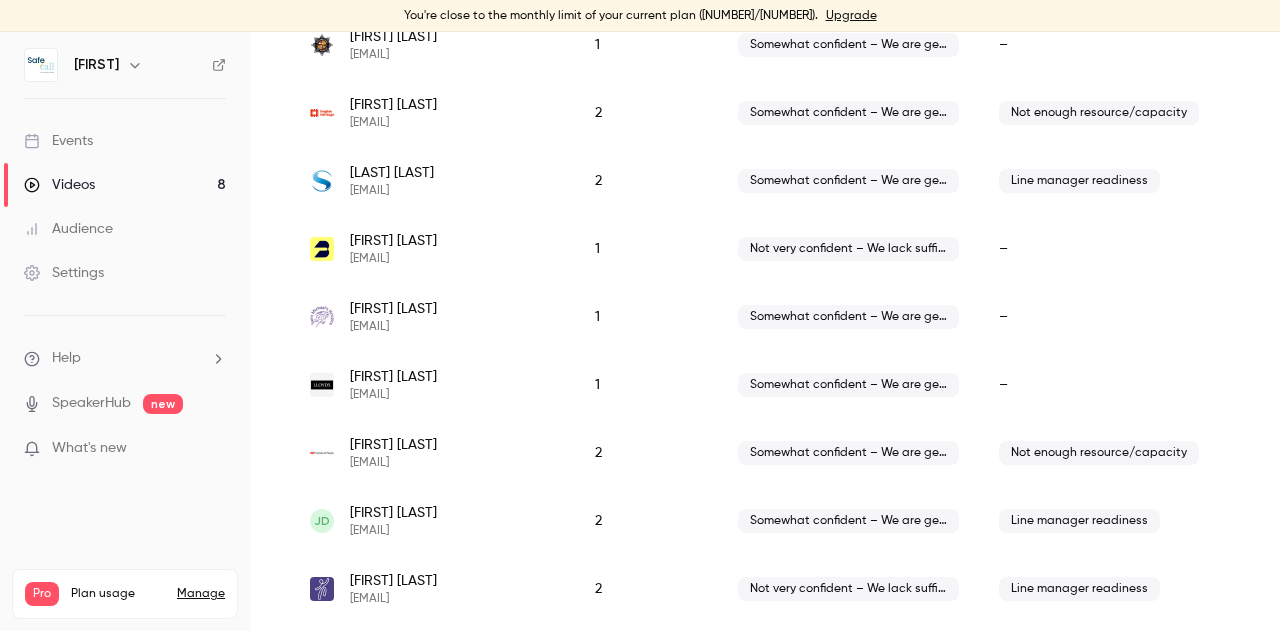 scroll, scrollTop: 0, scrollLeft: 0, axis: both 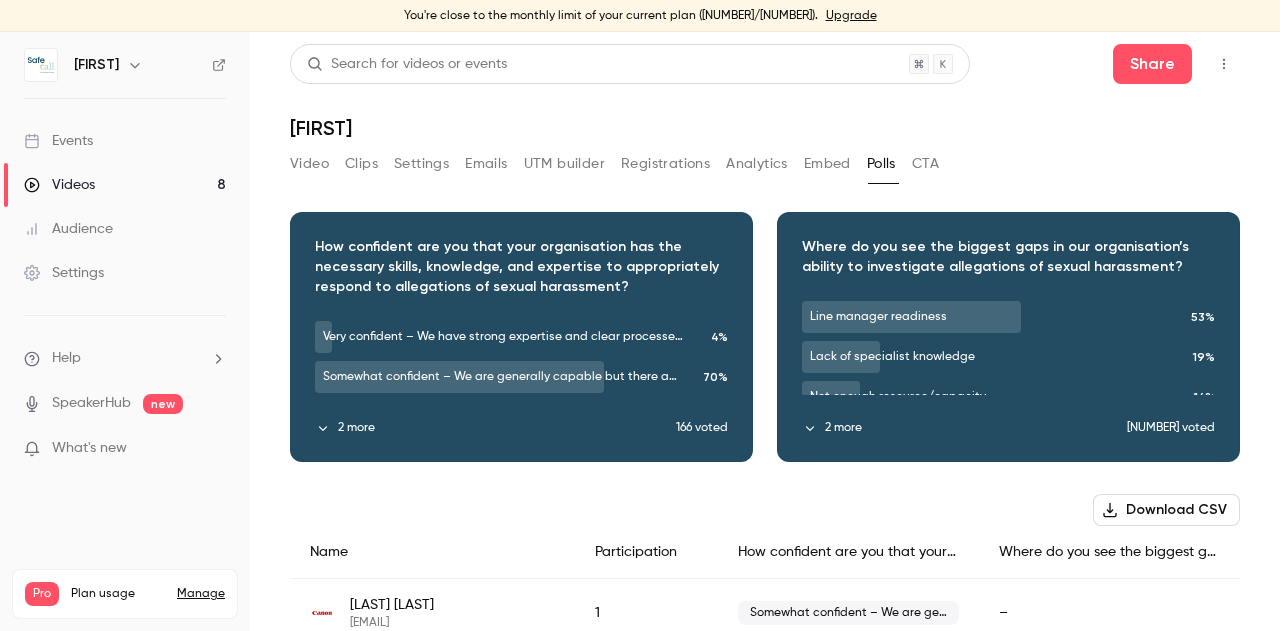 click on "Events" at bounding box center (58, 141) 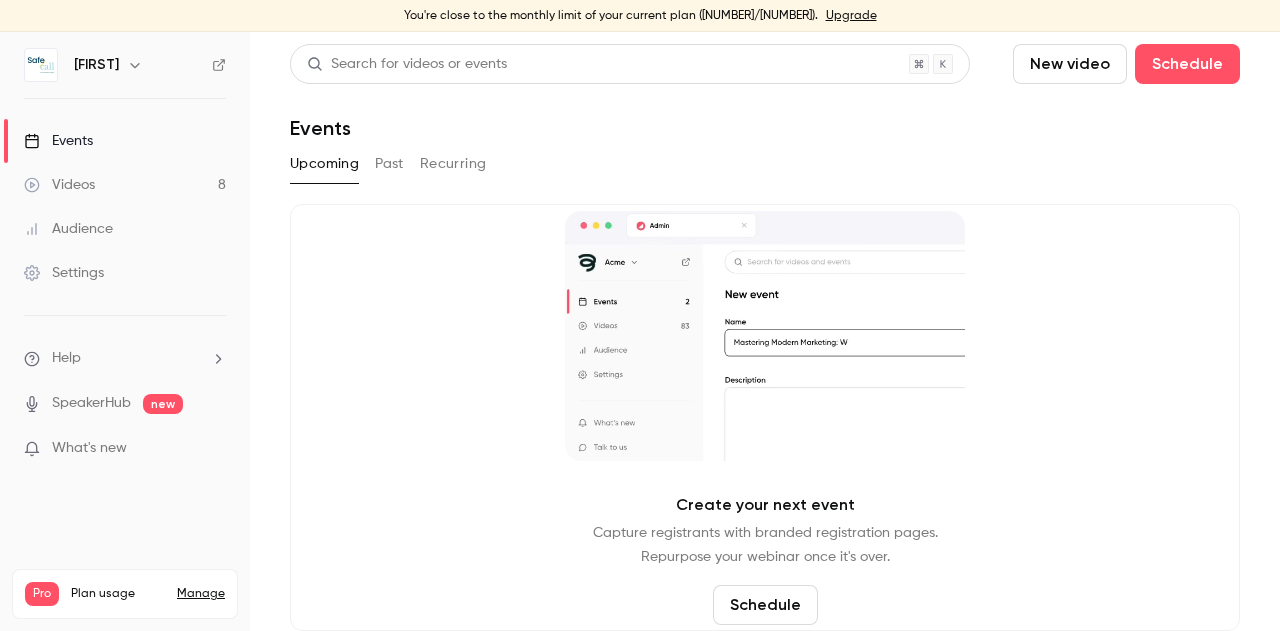 click on "Past" at bounding box center [389, 164] 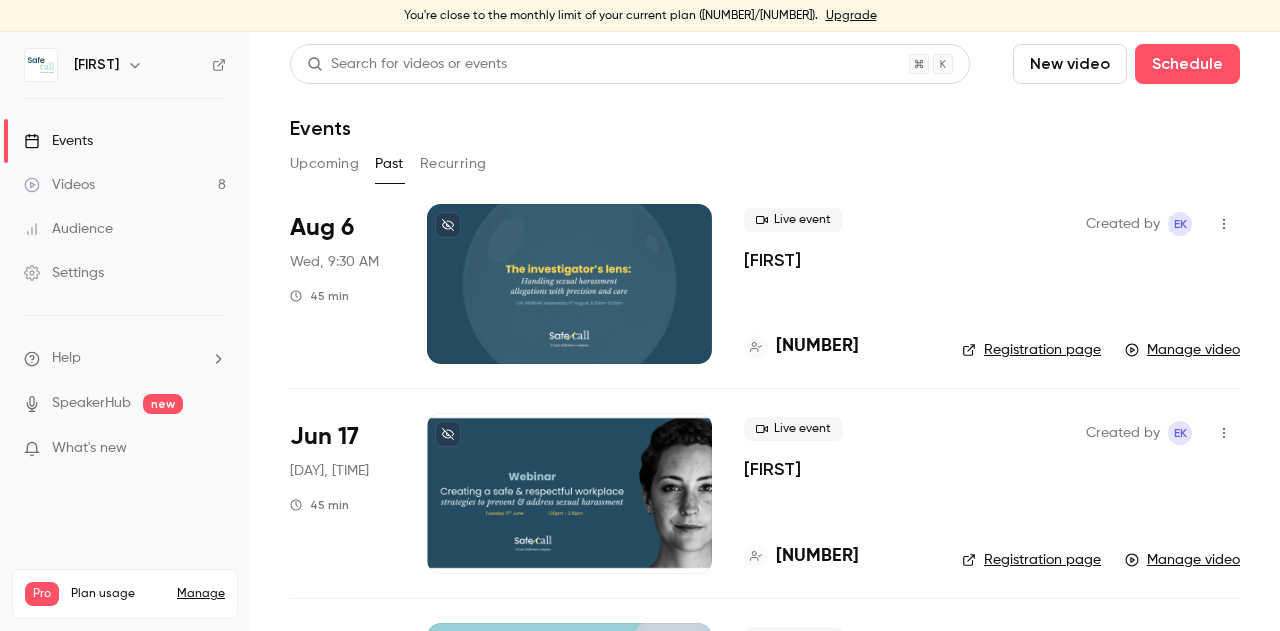 click on "Registration page" at bounding box center [1031, 350] 